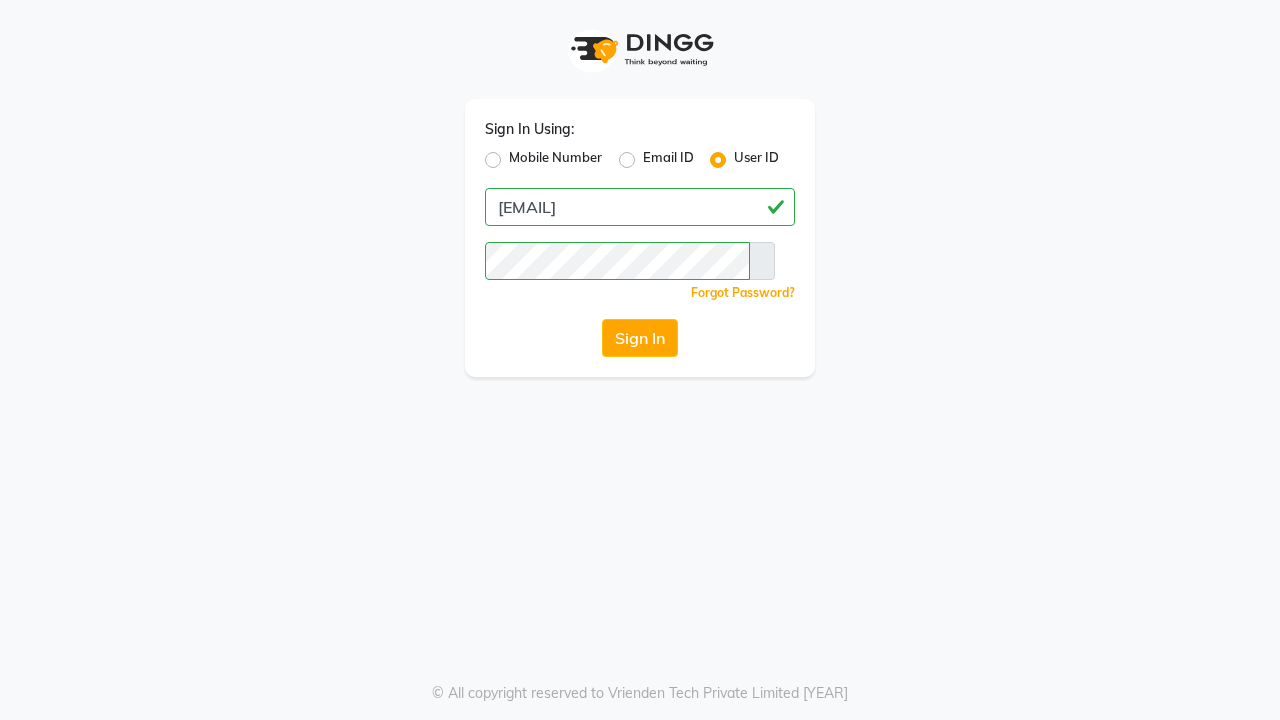 scroll, scrollTop: 0, scrollLeft: 0, axis: both 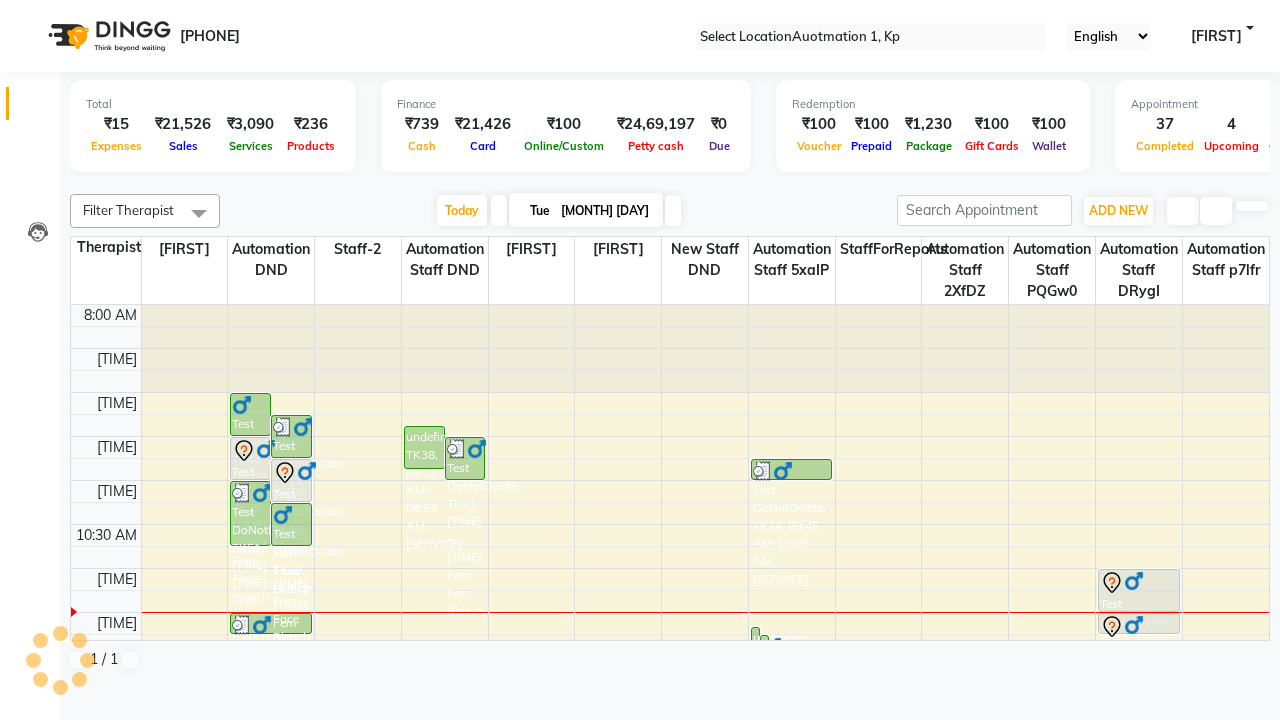 click at bounding box center (31, 8) 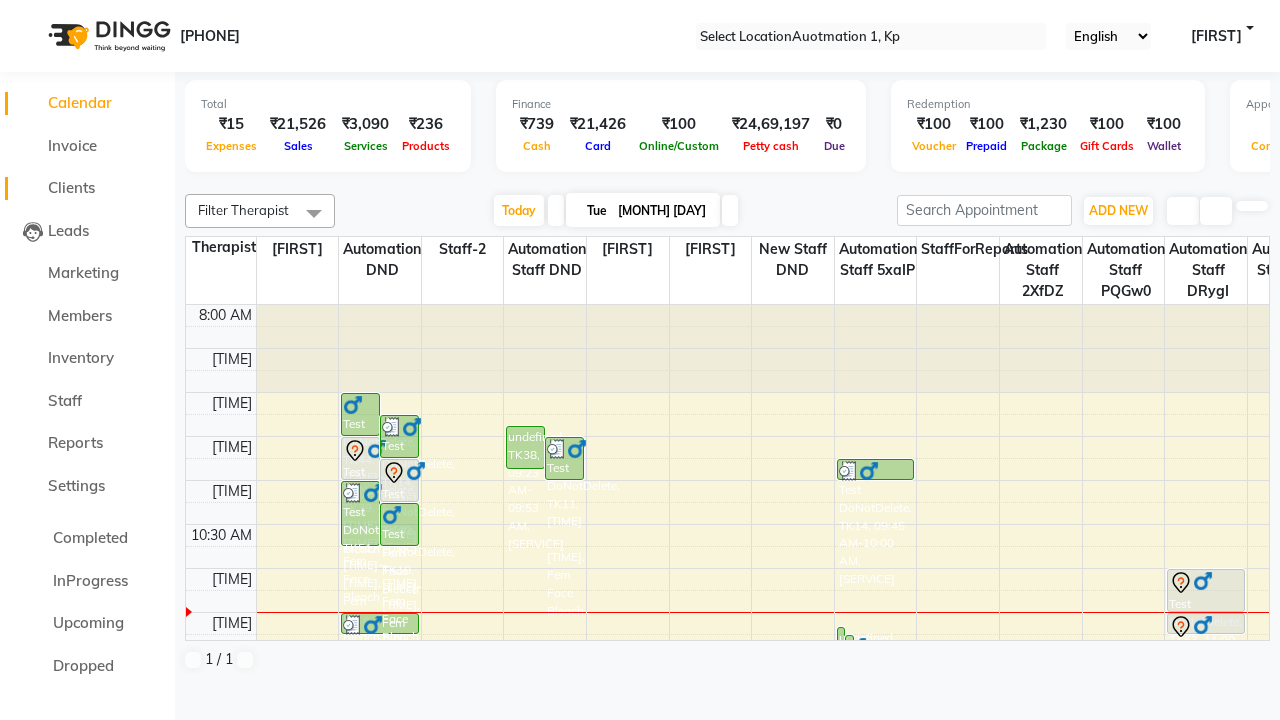 click on "Clients" at bounding box center [71, 187] 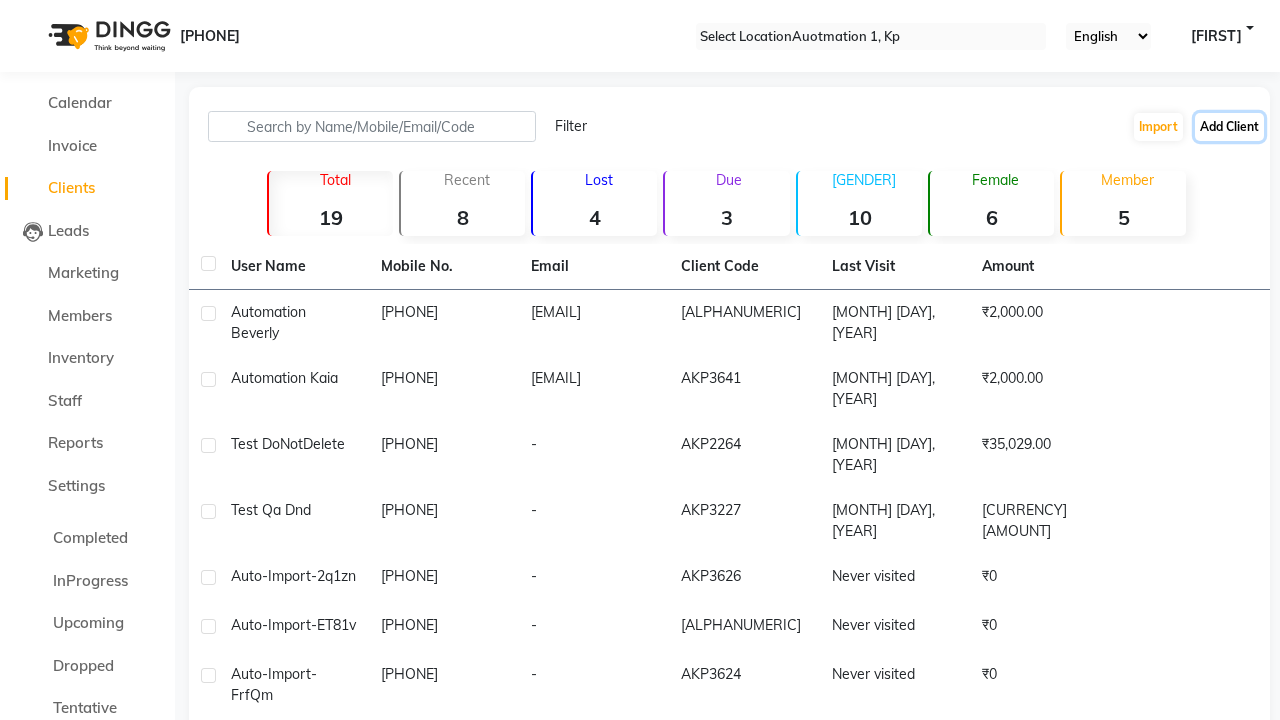 click on "Add Client" at bounding box center (1229, 127) 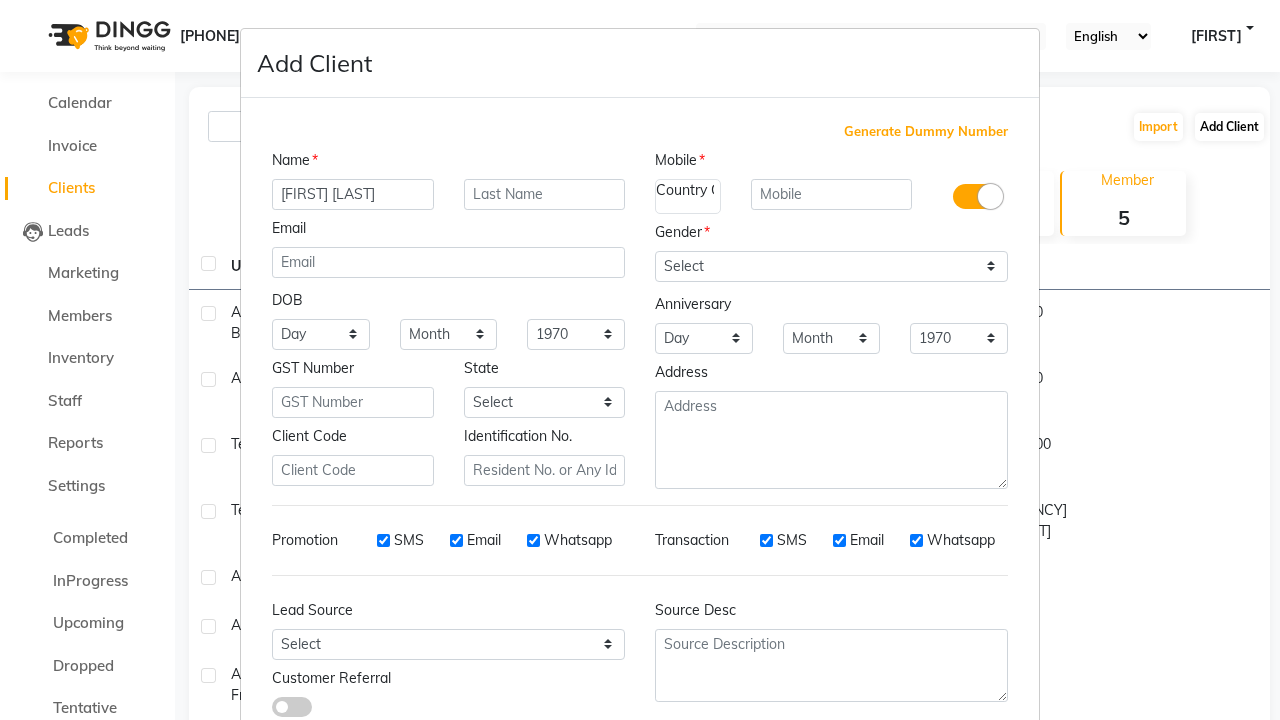 type on "[FIRST] [LAST]" 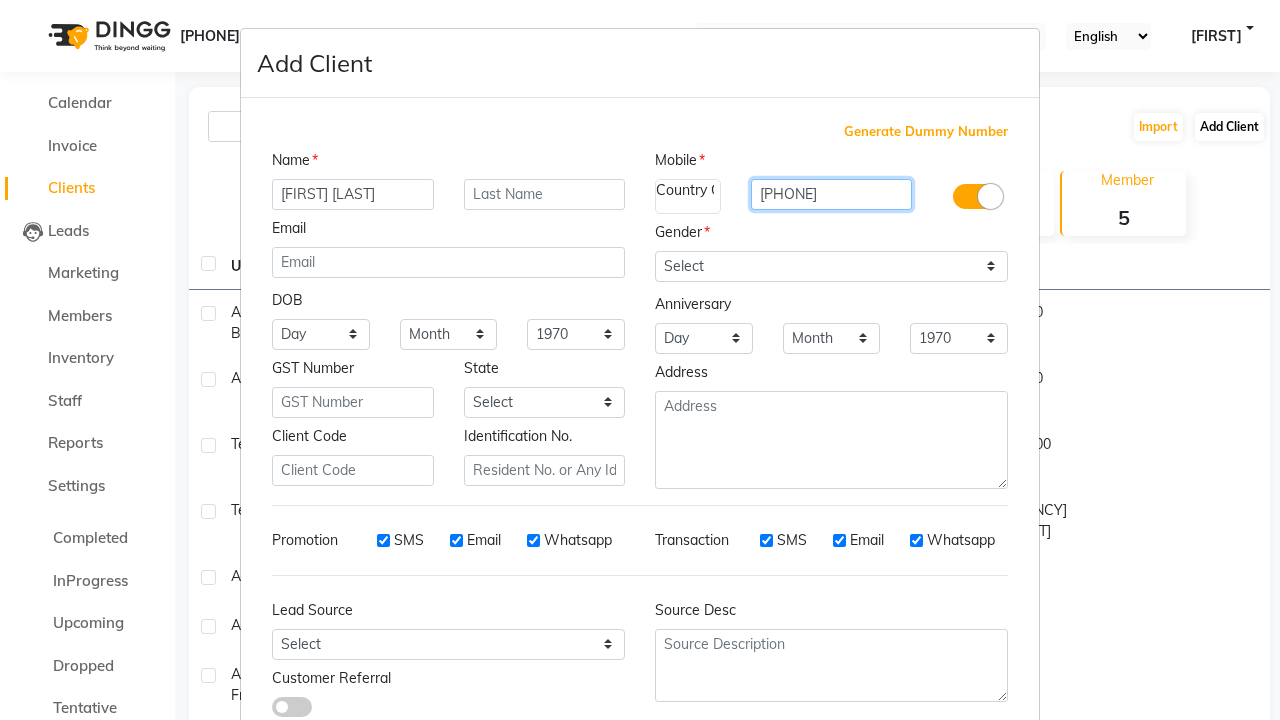 type on "[PHONE]" 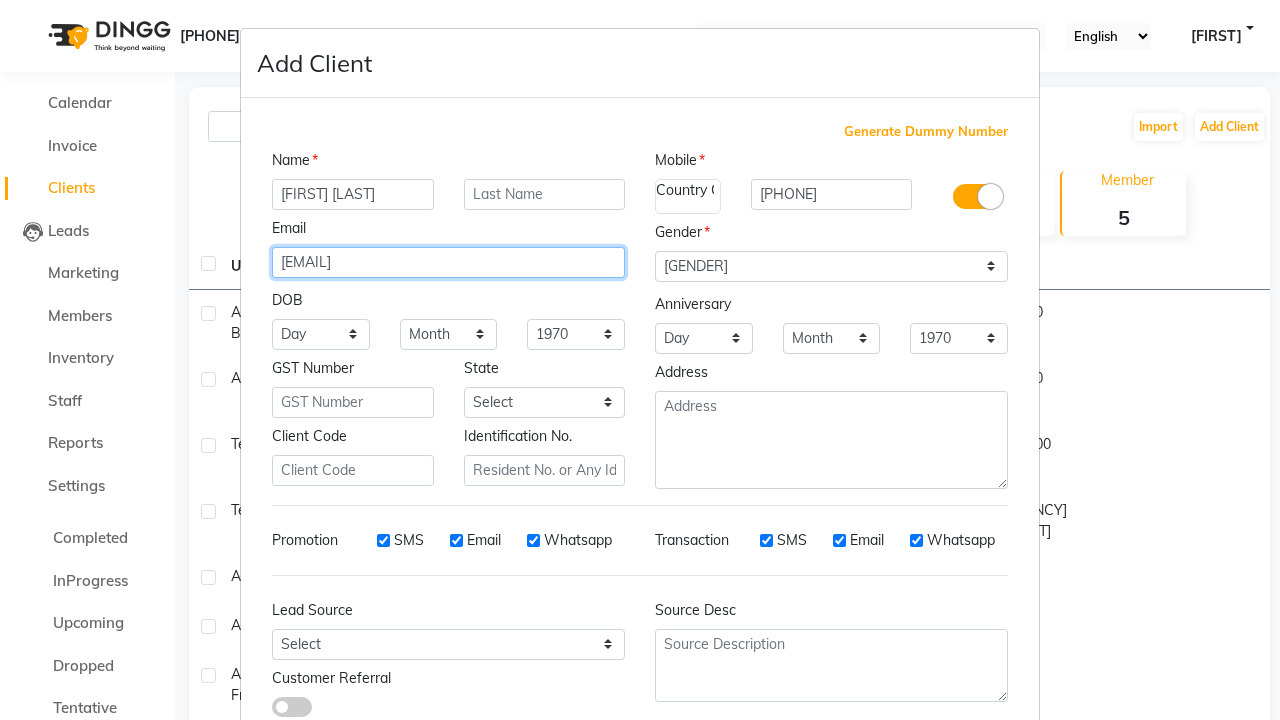 type on "[EMAIL]" 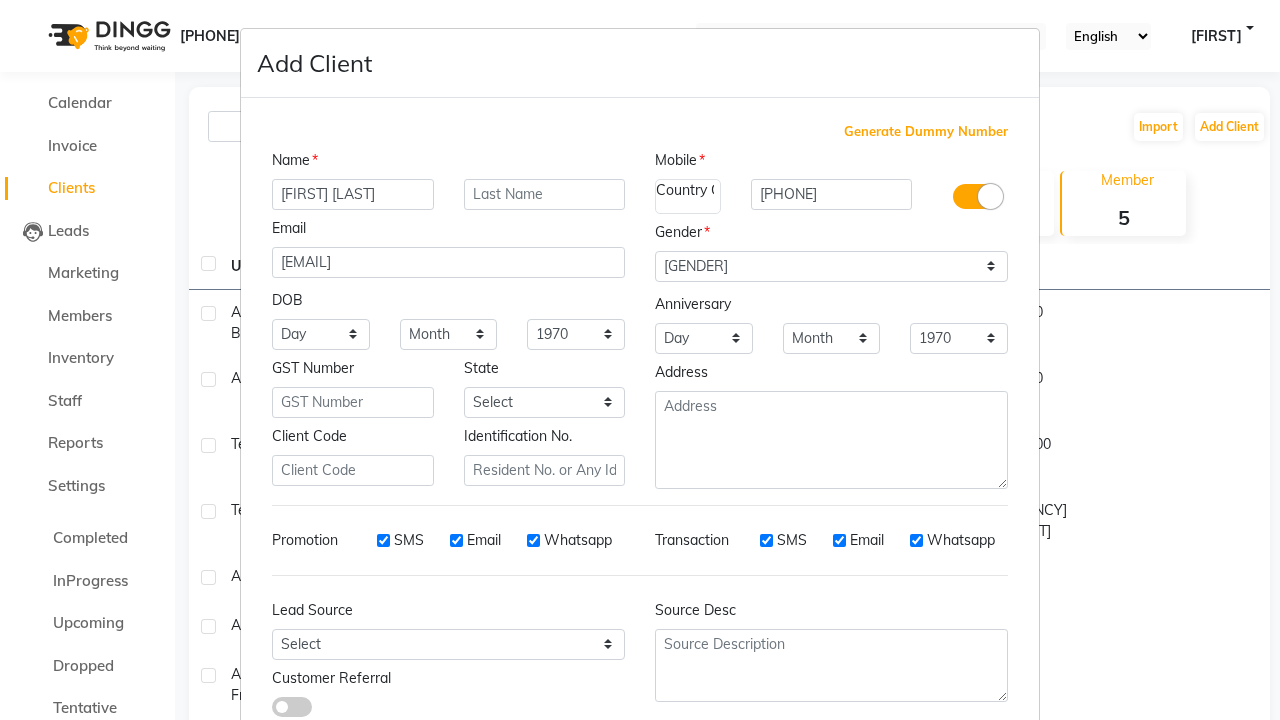 click on "Add" at bounding box center (910, 786) 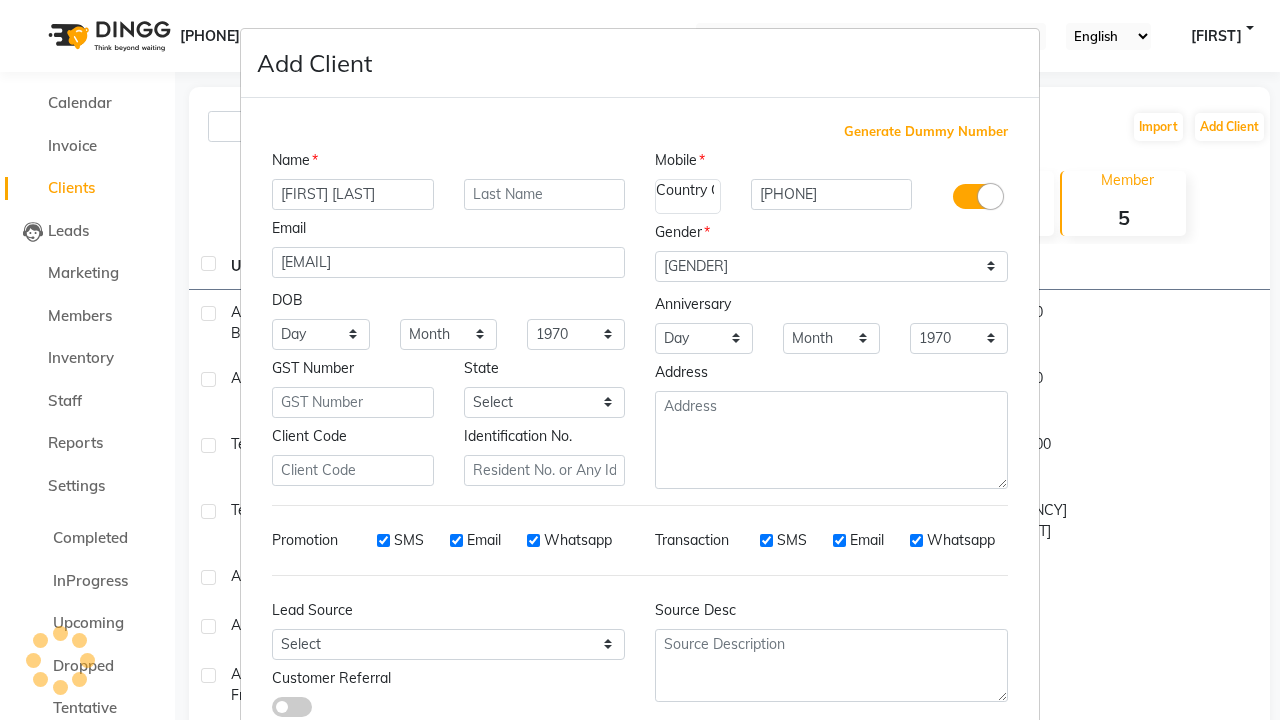 scroll, scrollTop: 129, scrollLeft: 0, axis: vertical 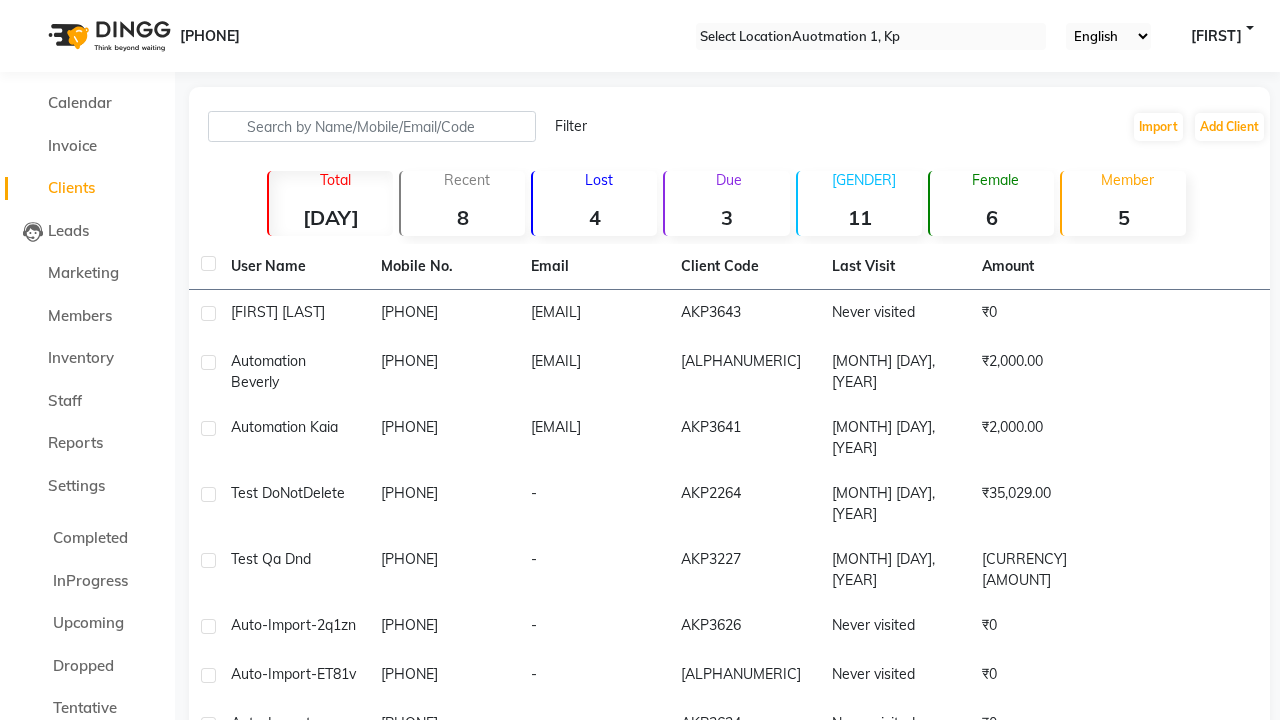 click on "Successfully created new user." at bounding box center [640, 999] 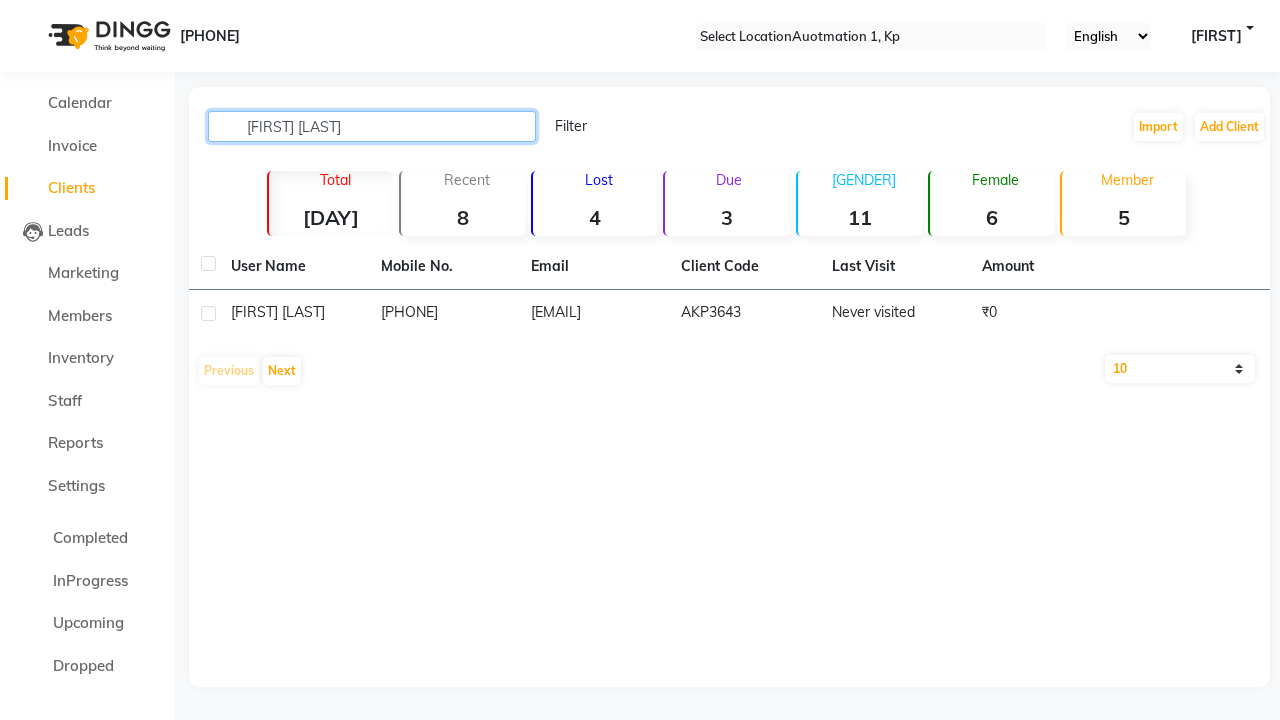 type on "[FIRST] [LAST]" 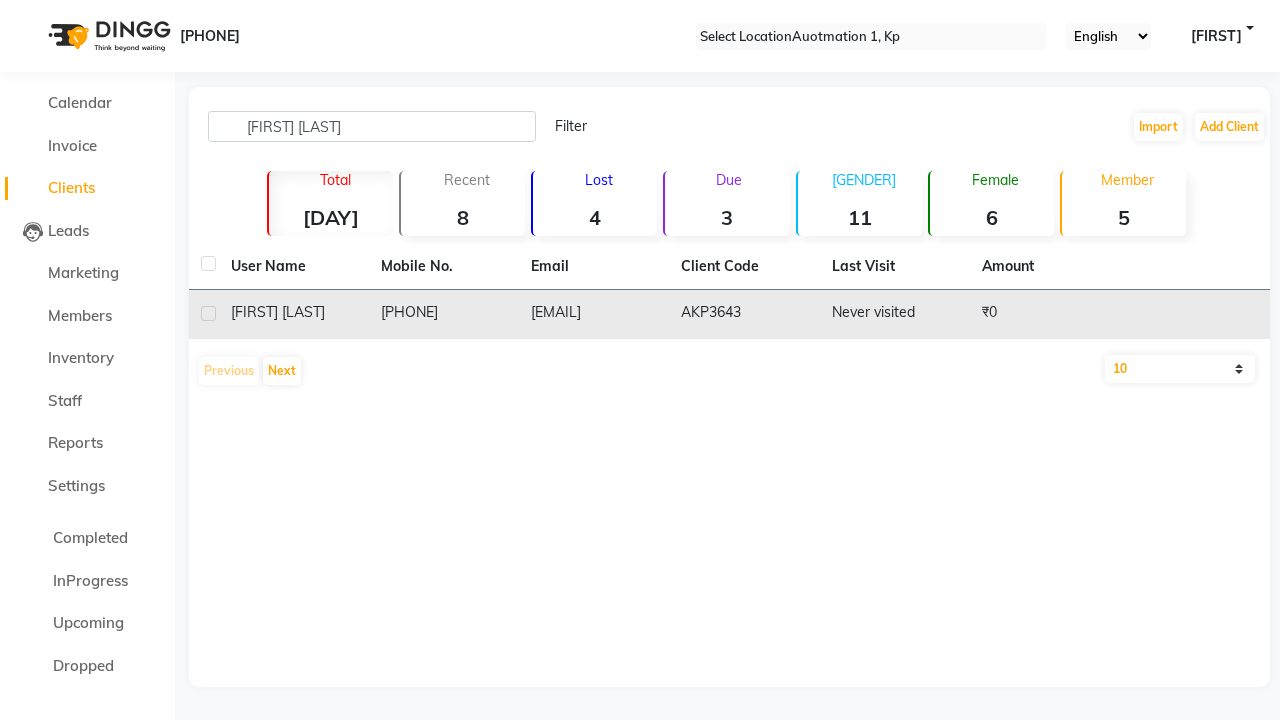 click on "AKP3643" at bounding box center (744, 314) 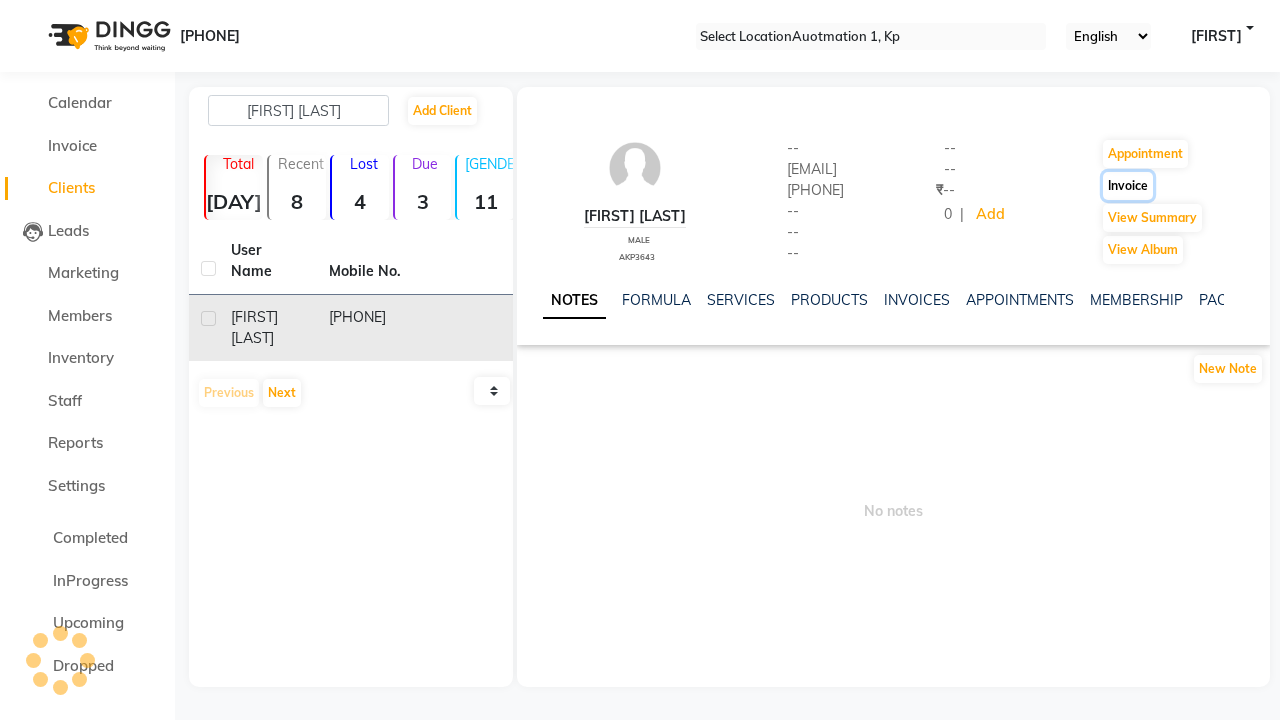 click on "Invoice" at bounding box center [1145, 154] 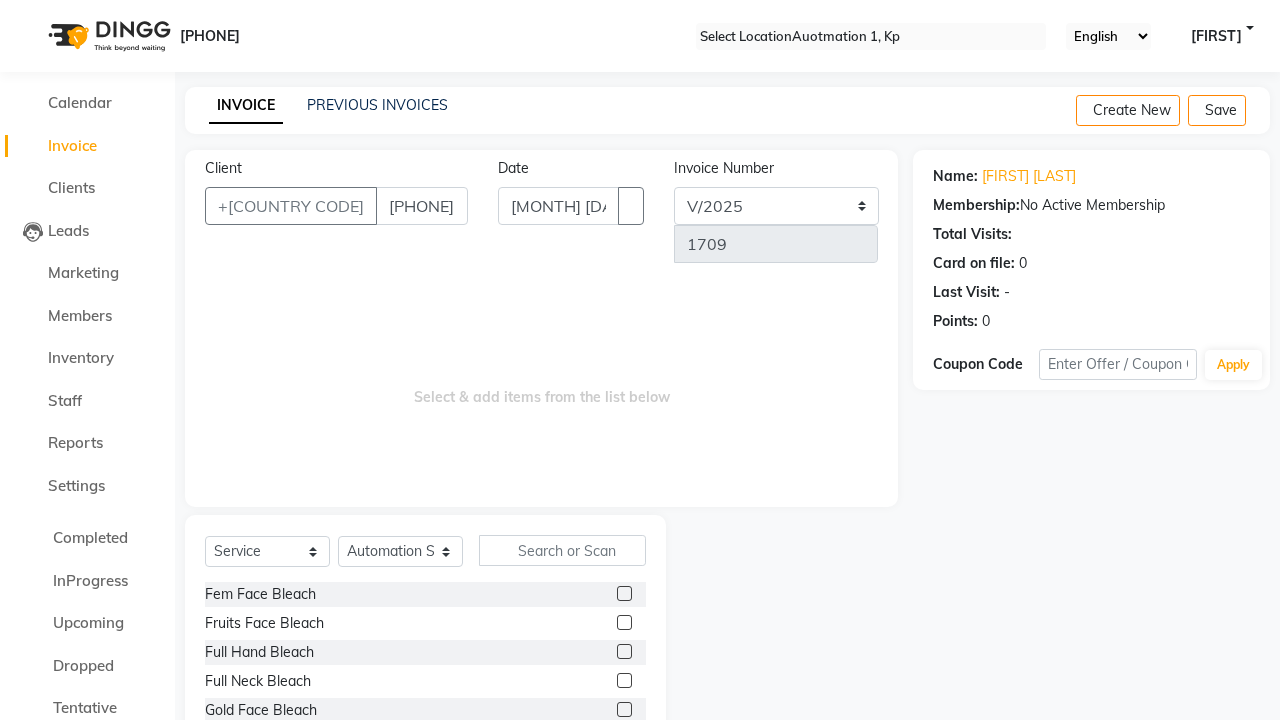click at bounding box center [624, 622] 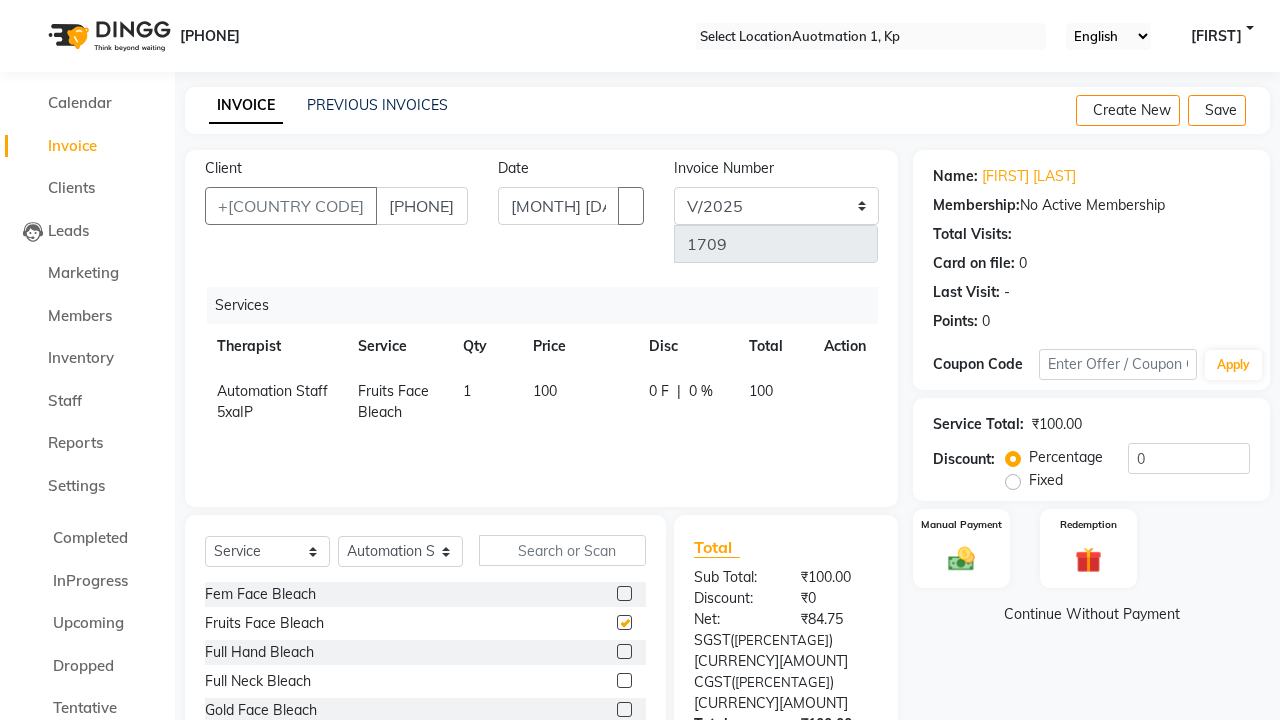 click on "Continue Without Payment" at bounding box center [1091, 614] 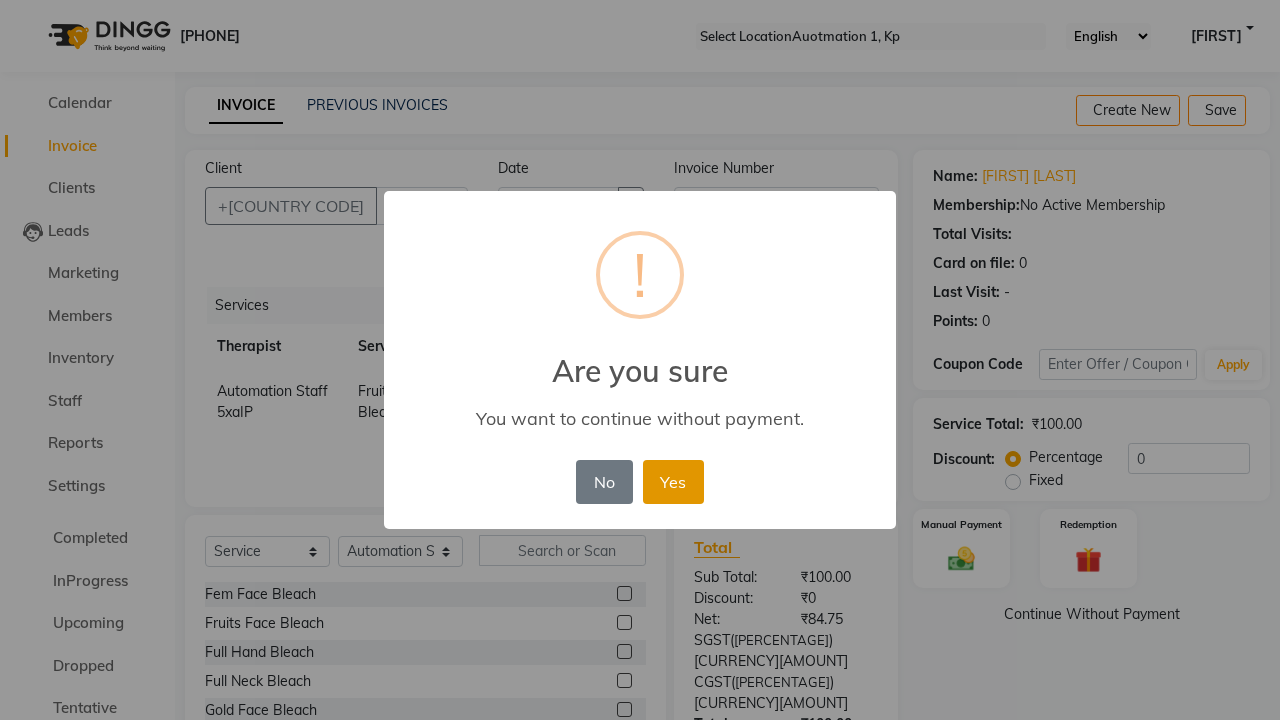 click on "Yes" at bounding box center [673, 482] 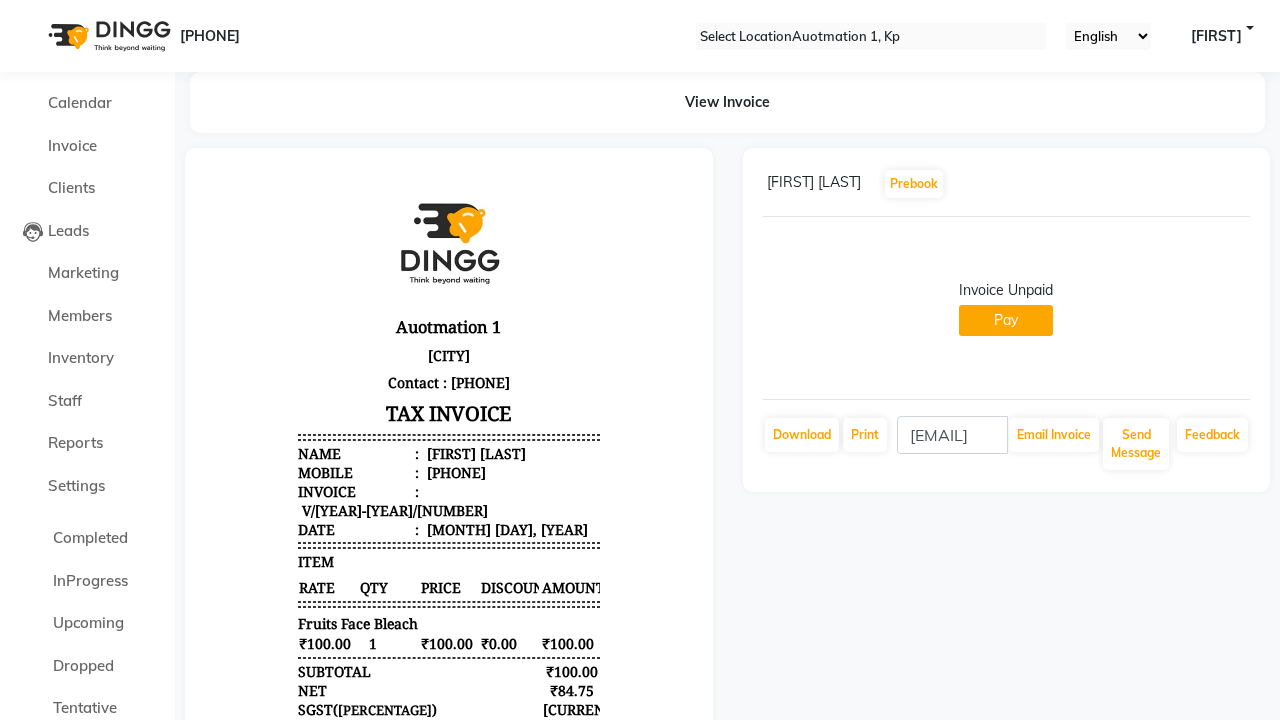 scroll, scrollTop: 0, scrollLeft: 0, axis: both 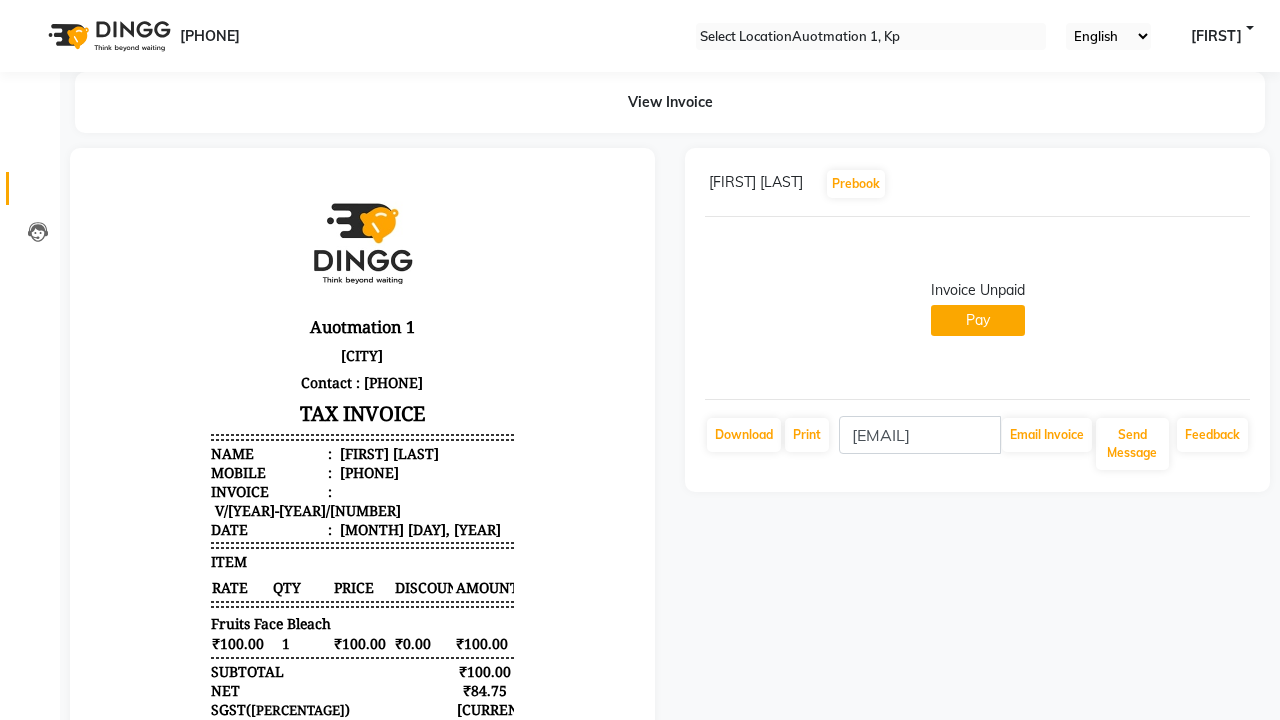 click at bounding box center (38, 193) 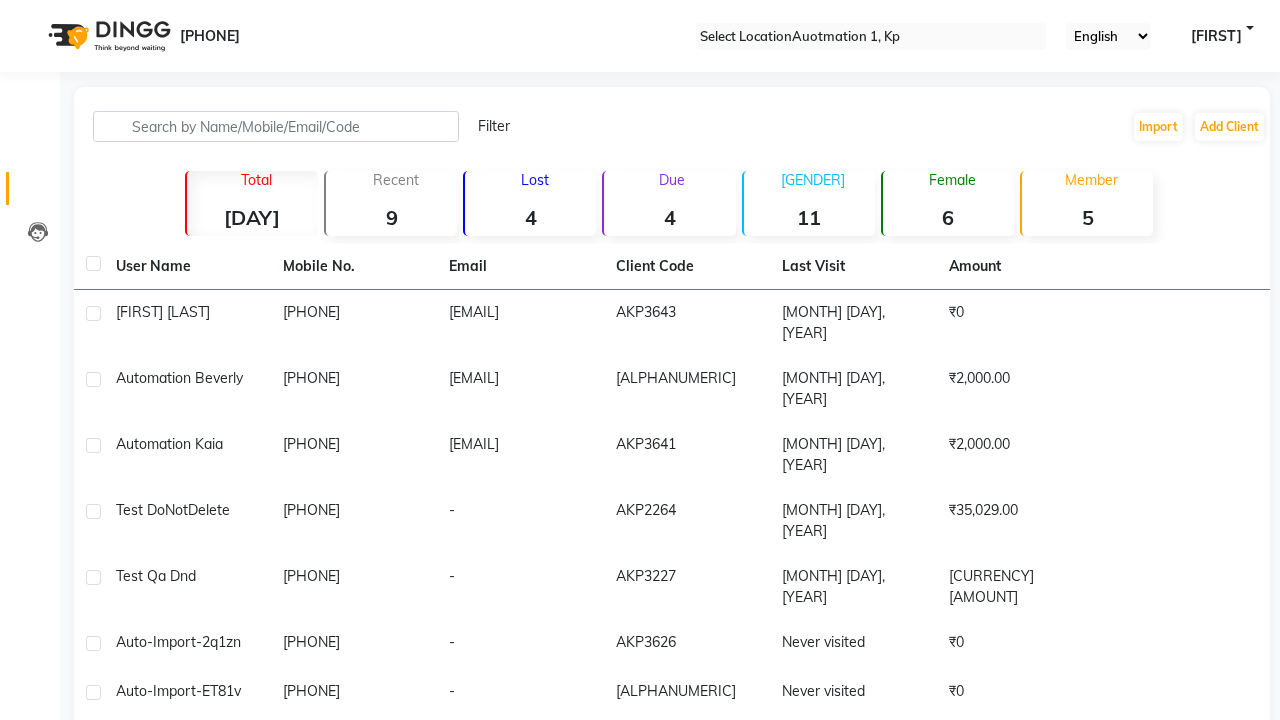 click on "4" at bounding box center (252, 217) 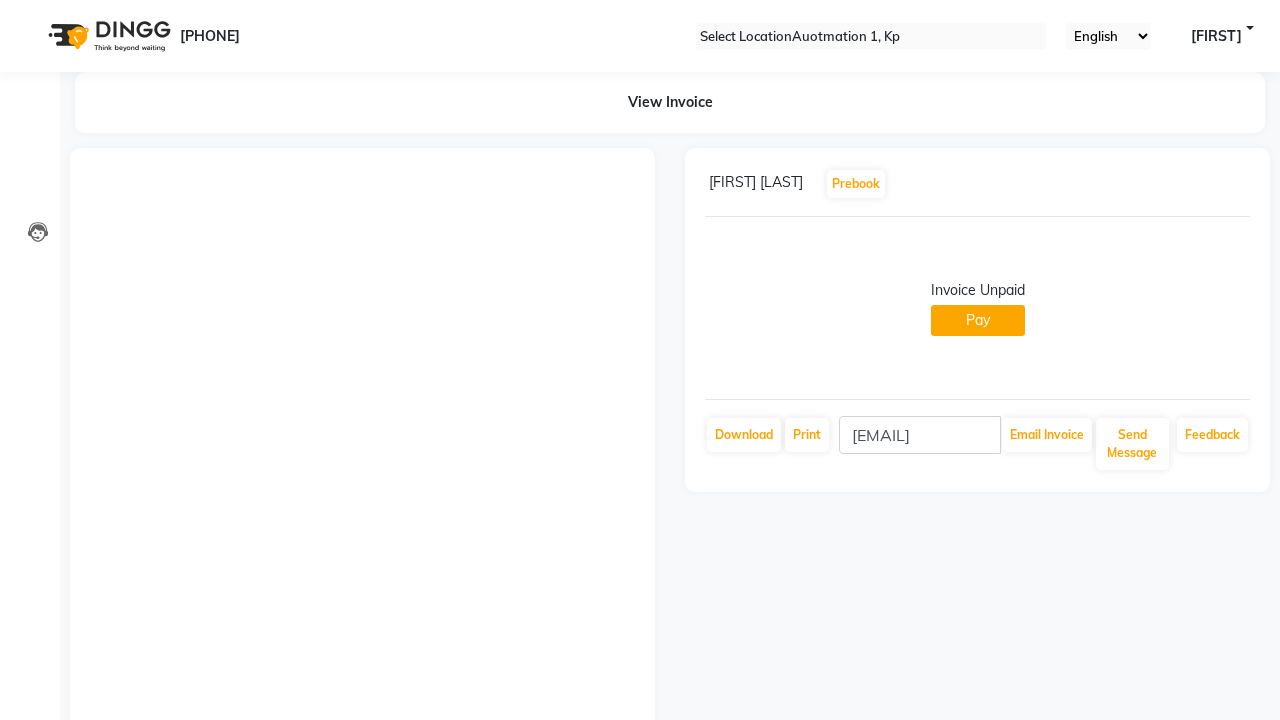 click at bounding box center [1246, 184] 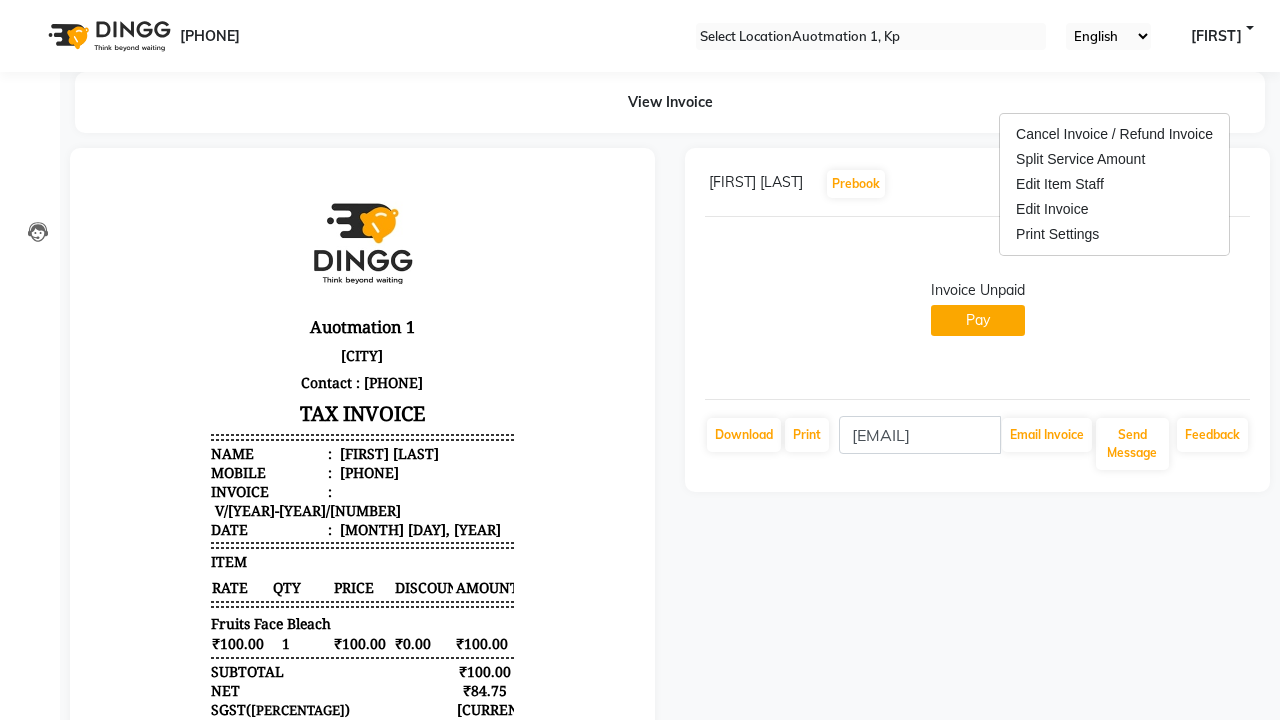 scroll, scrollTop: 0, scrollLeft: 0, axis: both 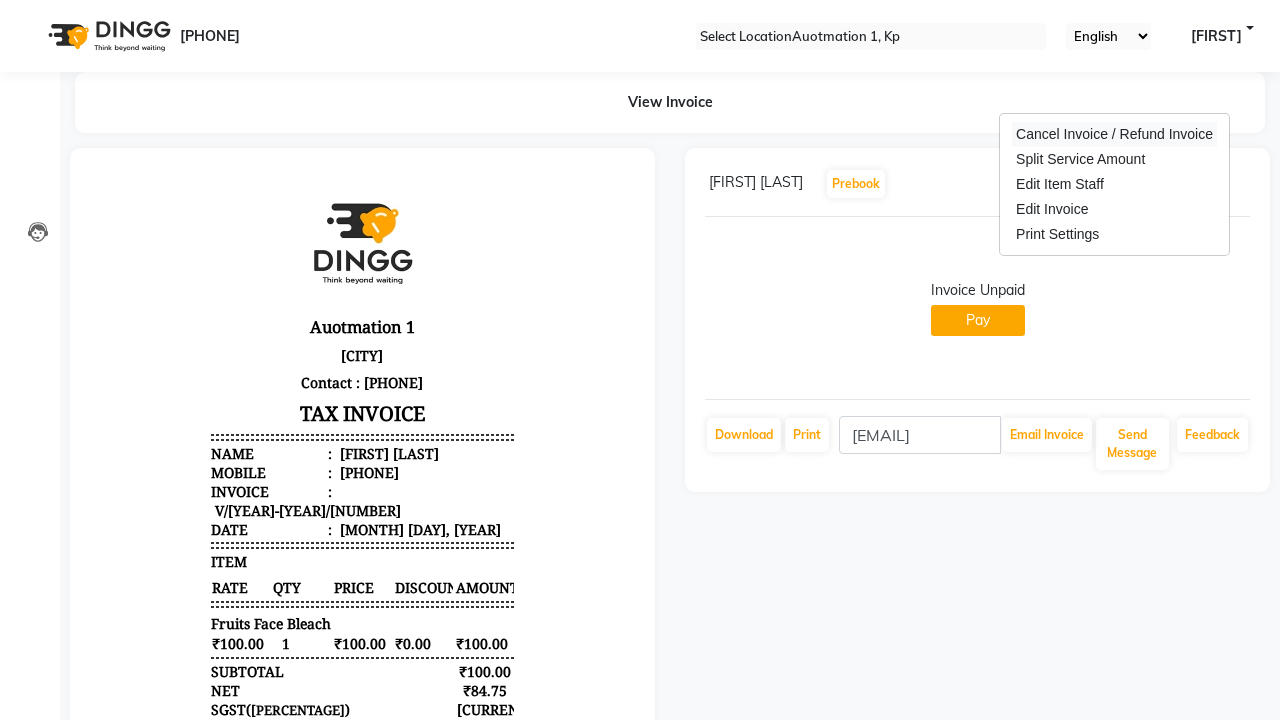 click on "Cancel Invoice / Refund Invoice" at bounding box center [1114, 134] 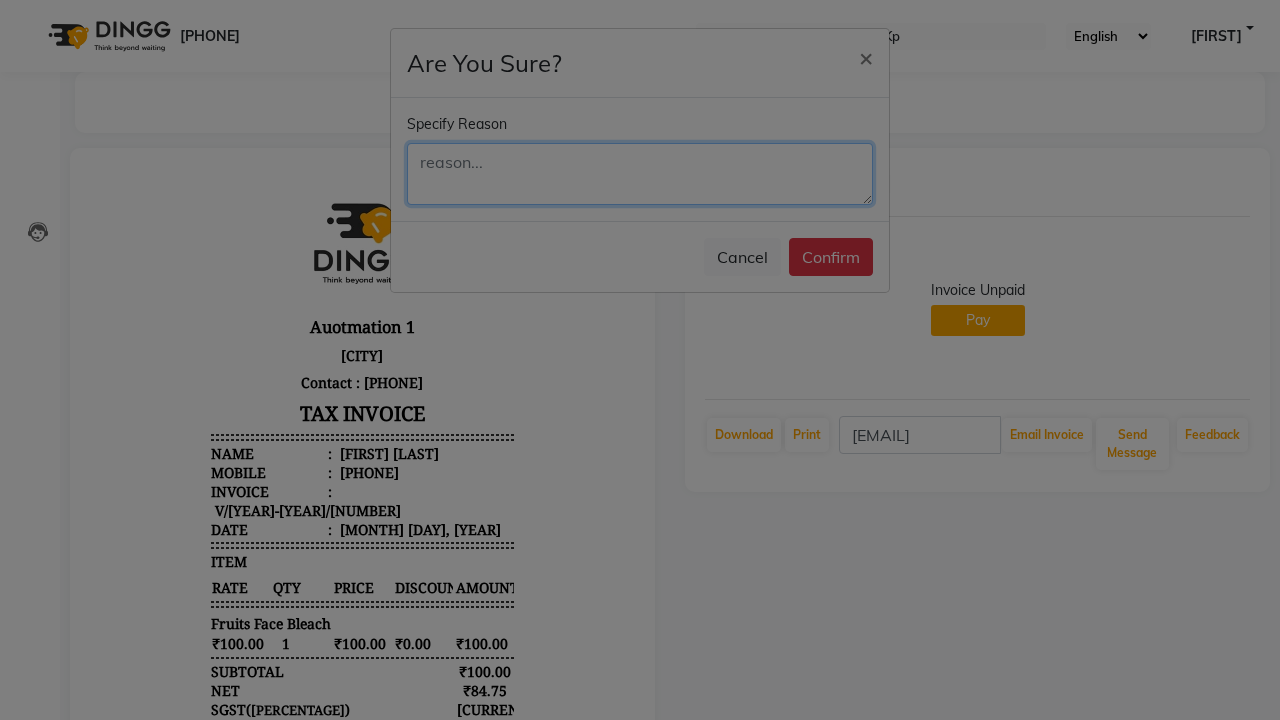click at bounding box center (640, 174) 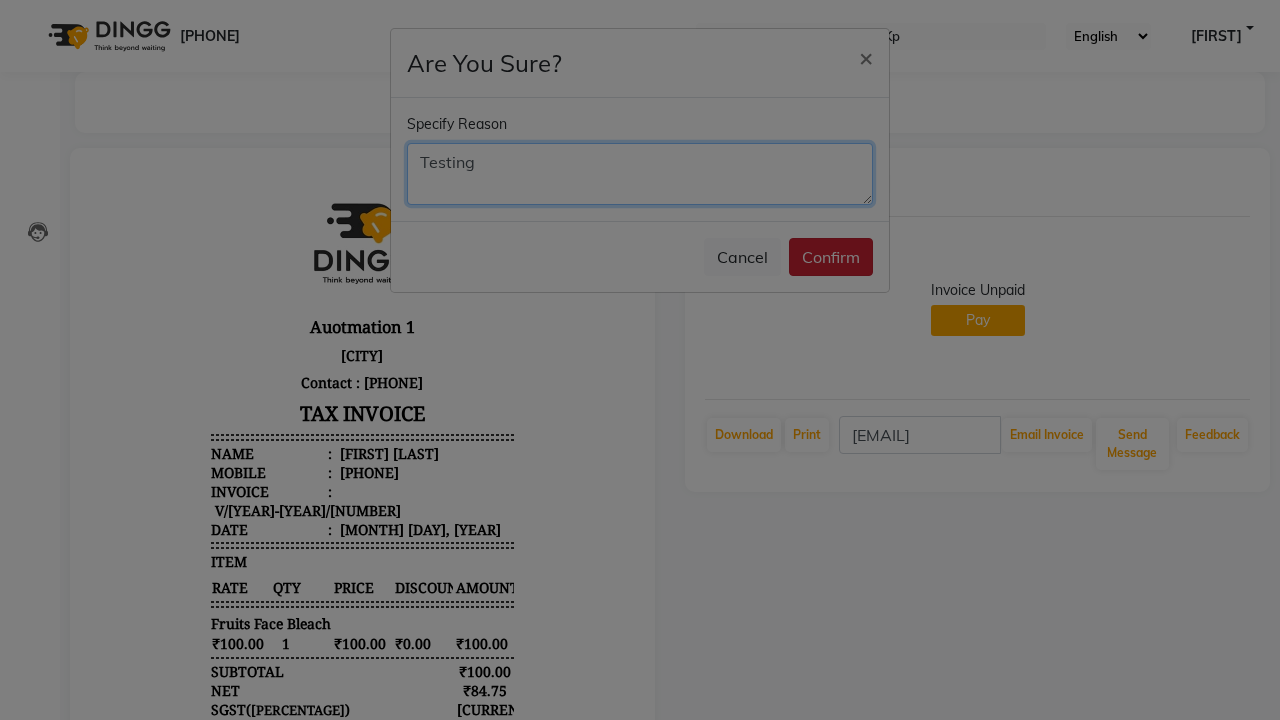 type on "Testing" 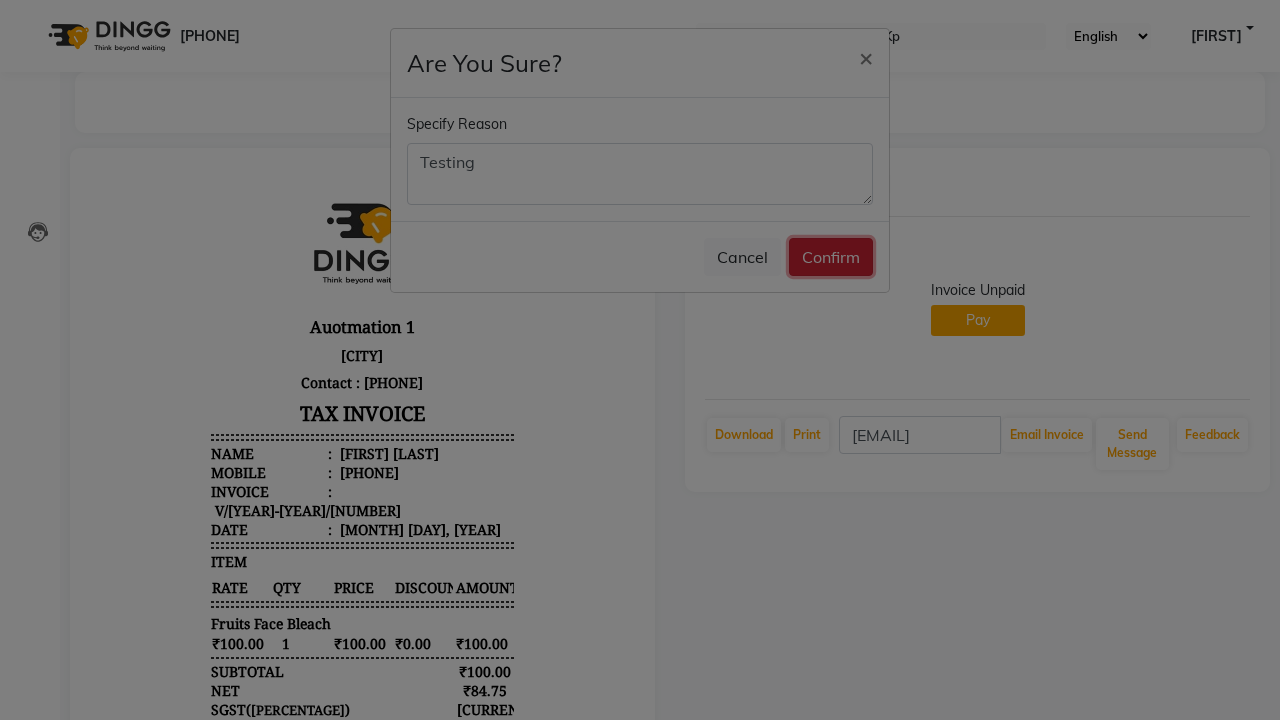 click on "Confirm" at bounding box center [831, 257] 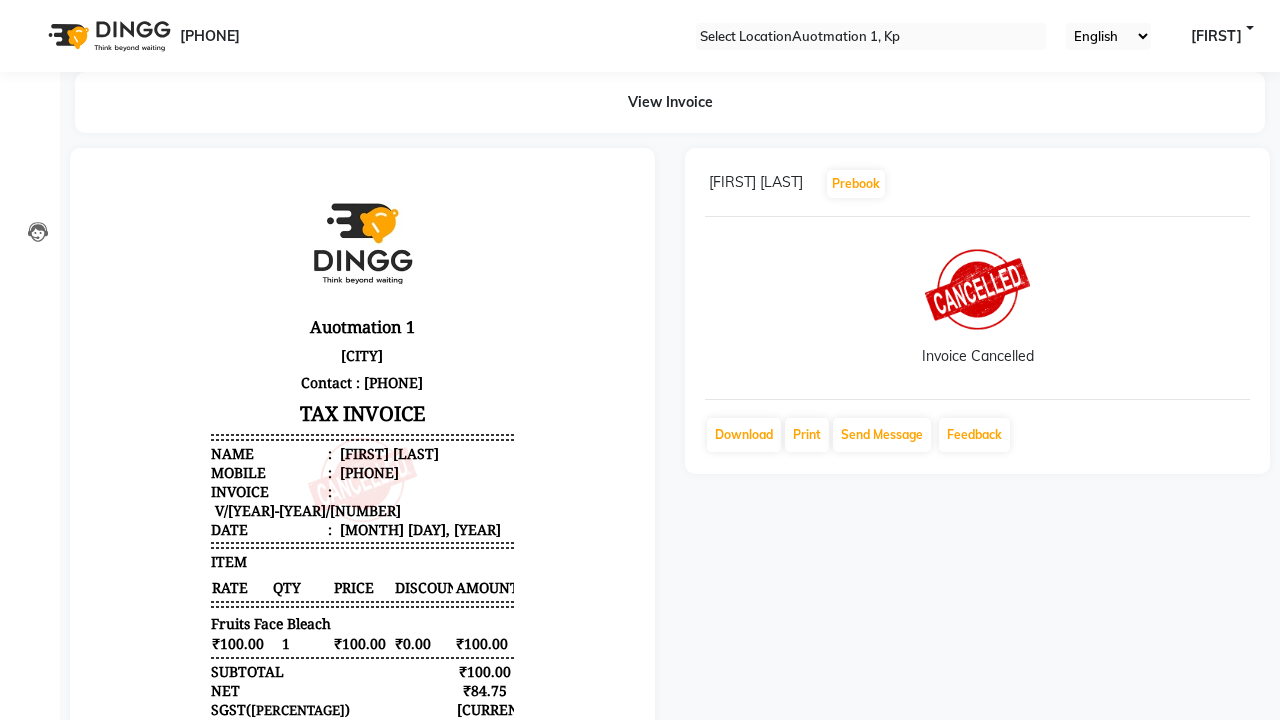 click on "Bill Cancelled Successfully." at bounding box center (640, 909) 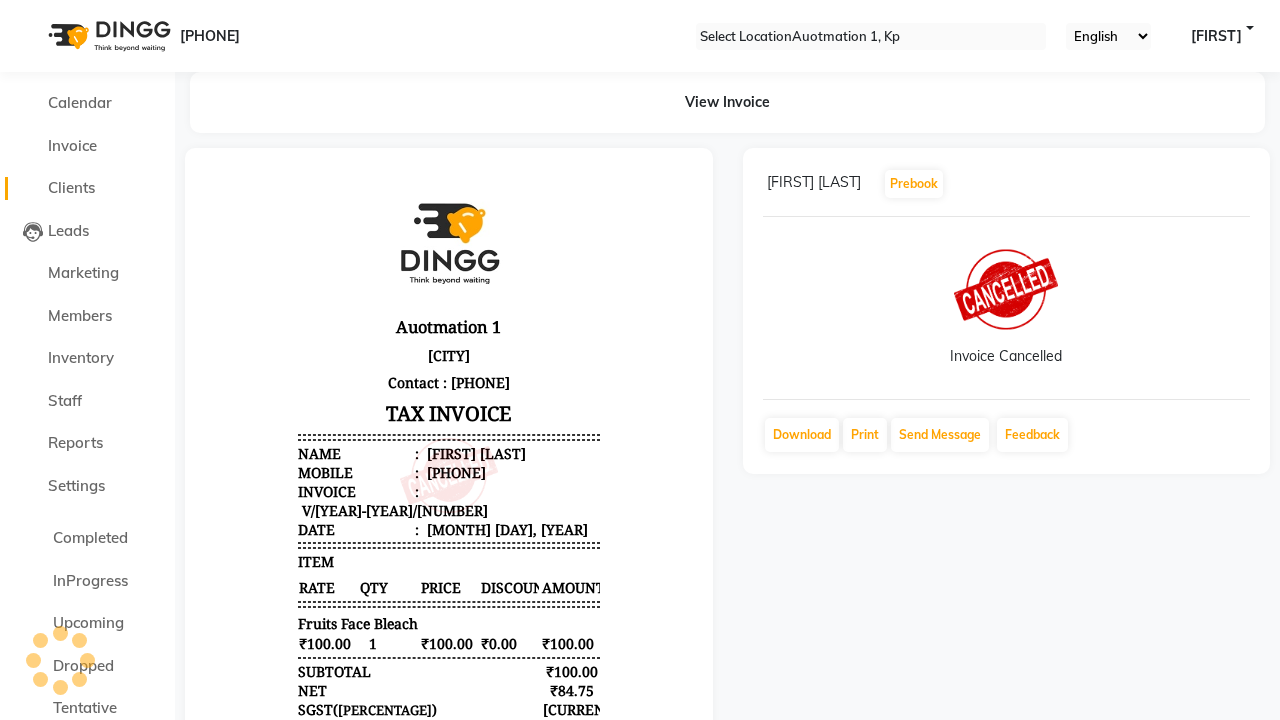 click on "Clients" at bounding box center [71, 187] 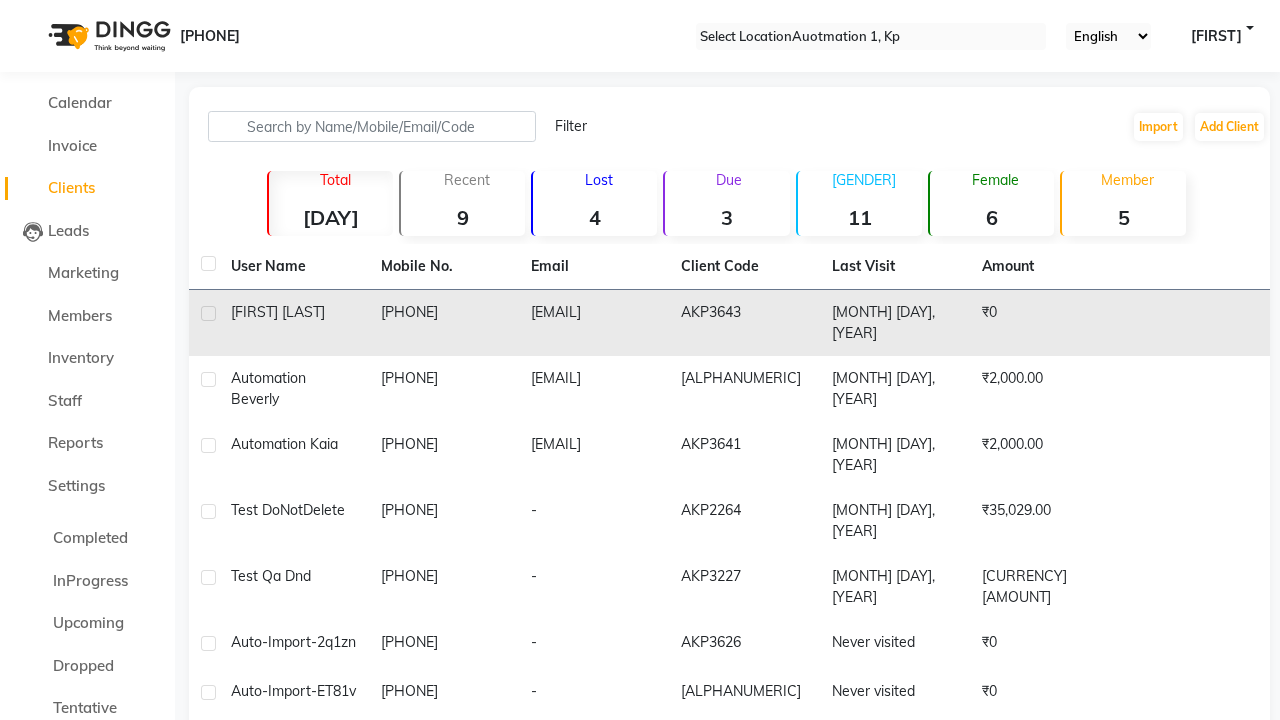 click at bounding box center [208, 313] 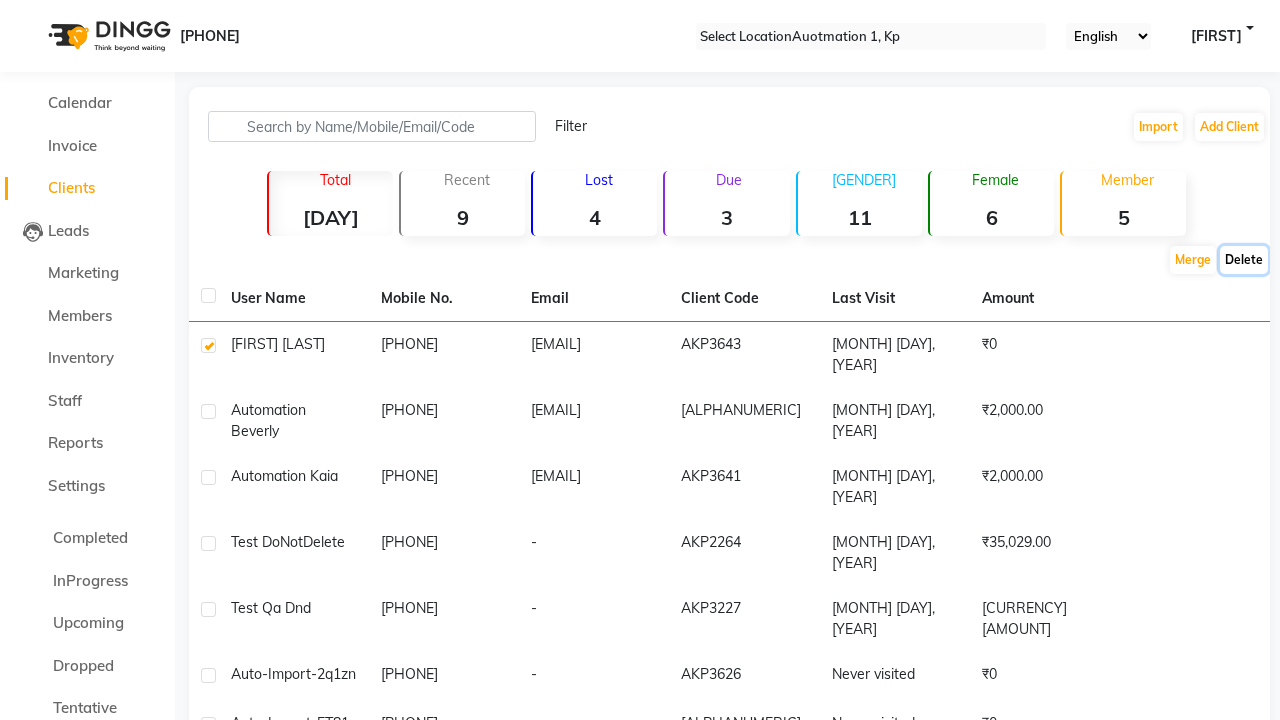 click on "Delete" at bounding box center [1193, 260] 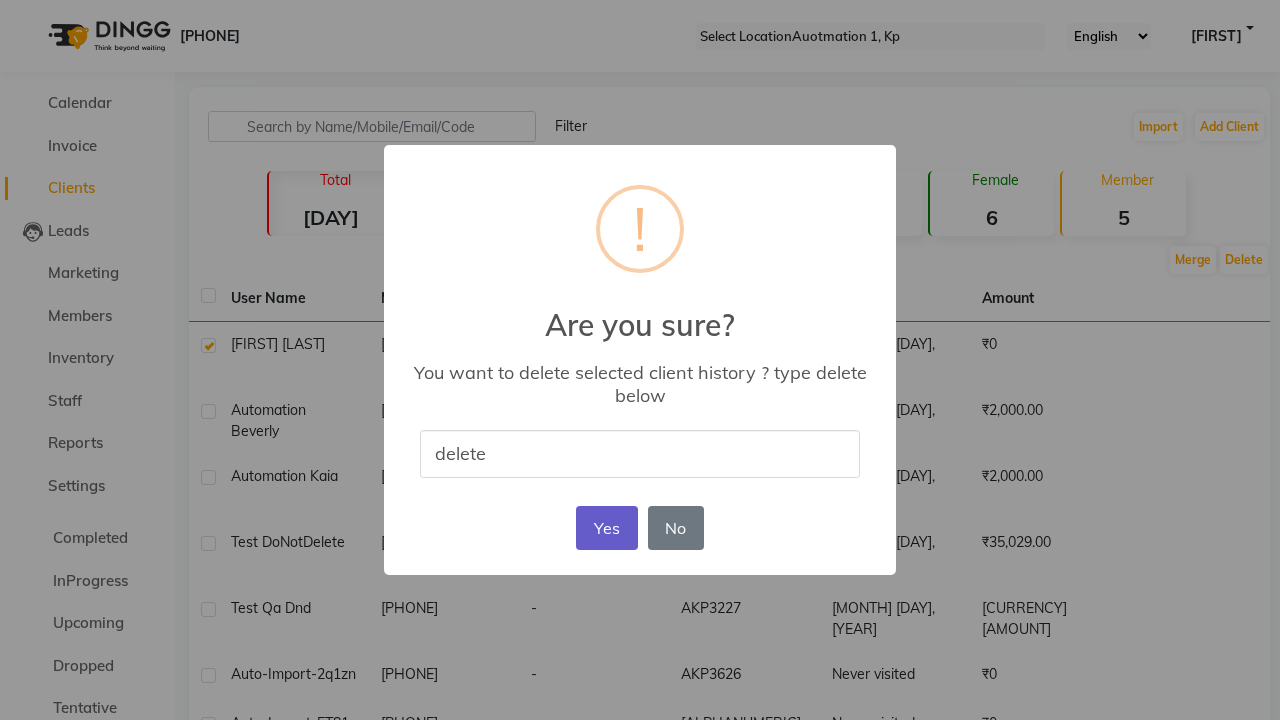 type on "delete" 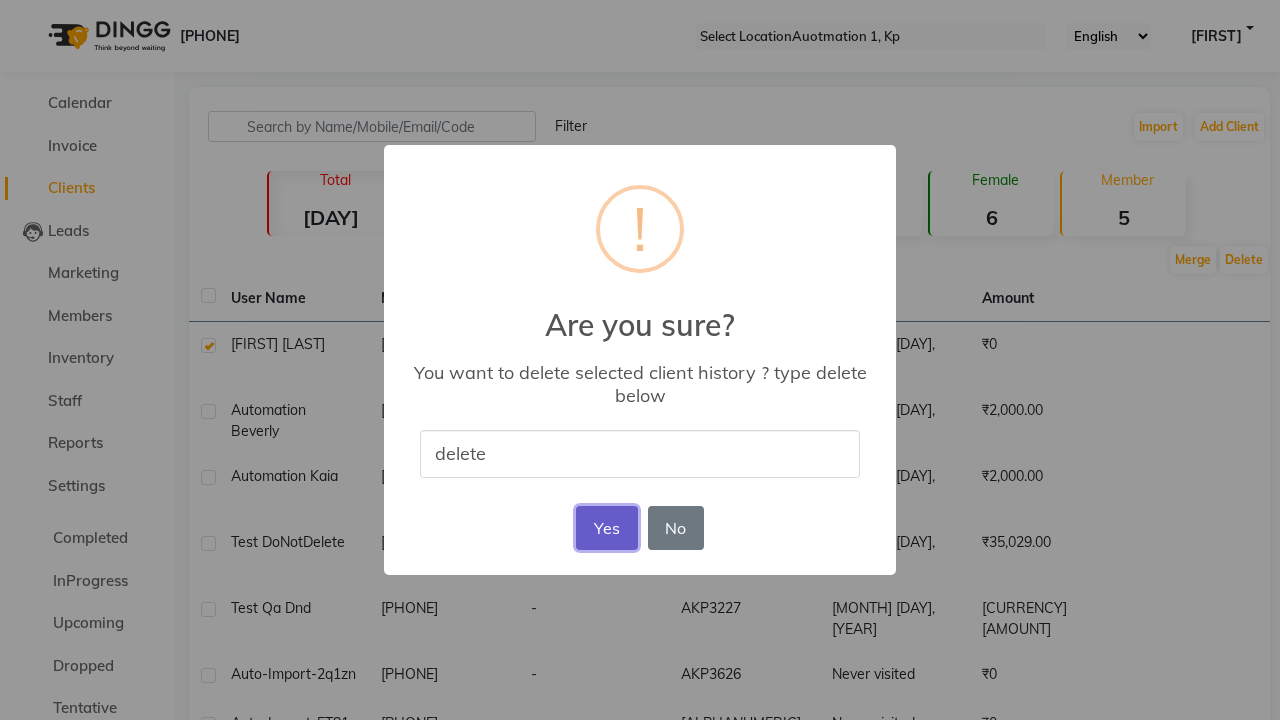 click on "Yes" at bounding box center [606, 528] 